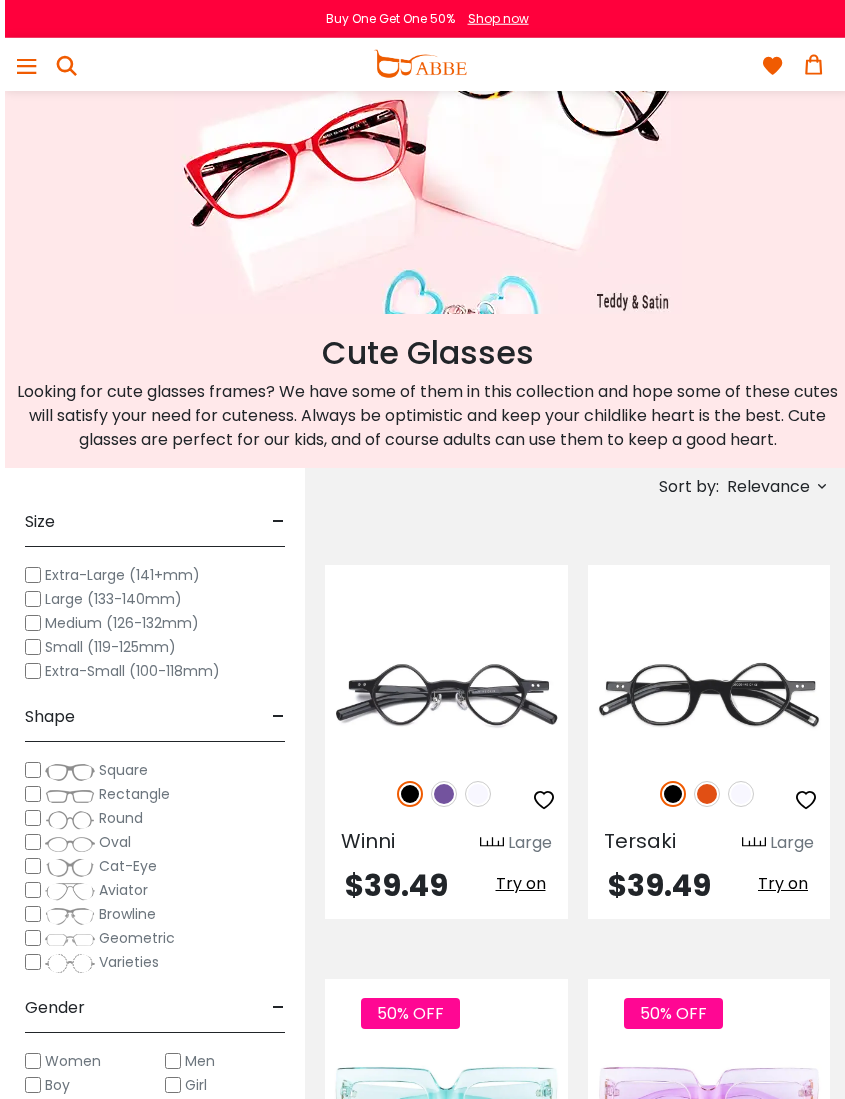 scroll, scrollTop: 0, scrollLeft: 0, axis: both 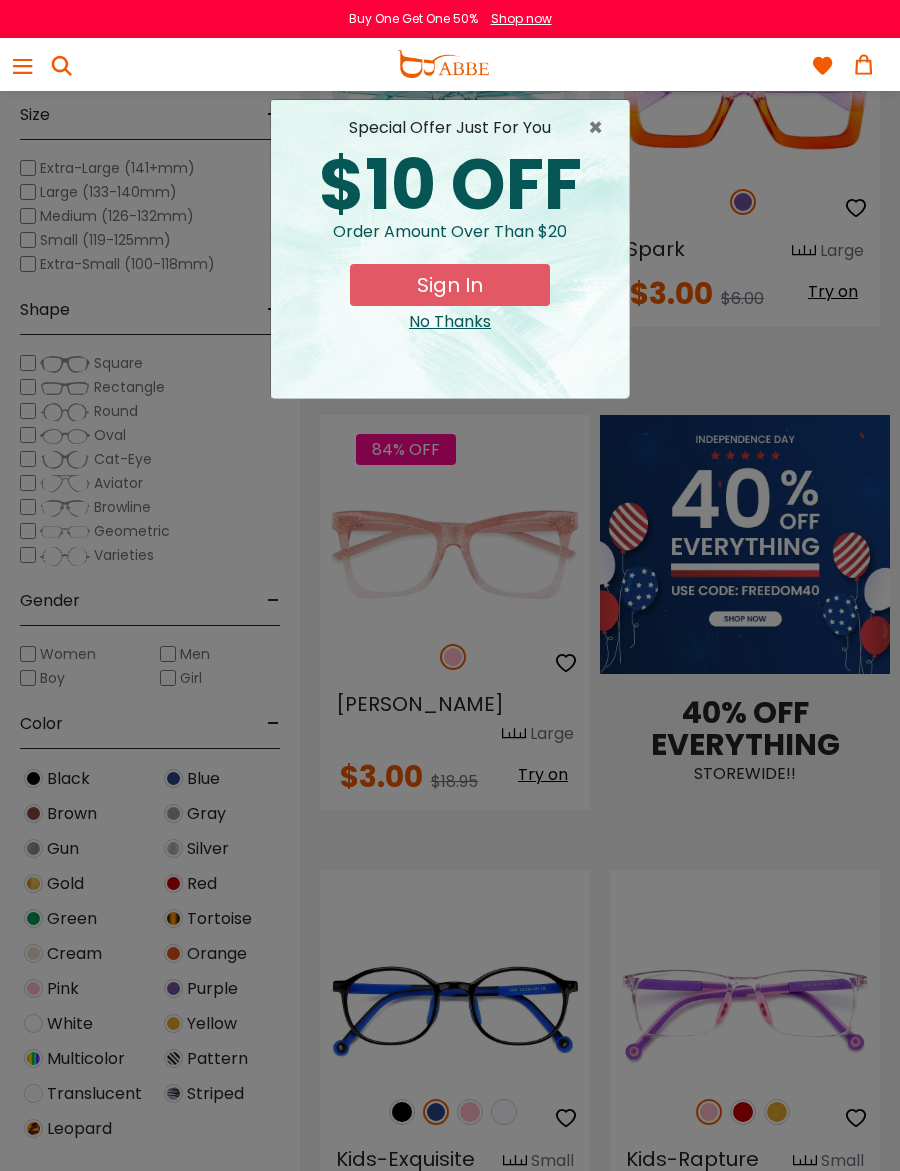 click on "×" at bounding box center (600, 128) 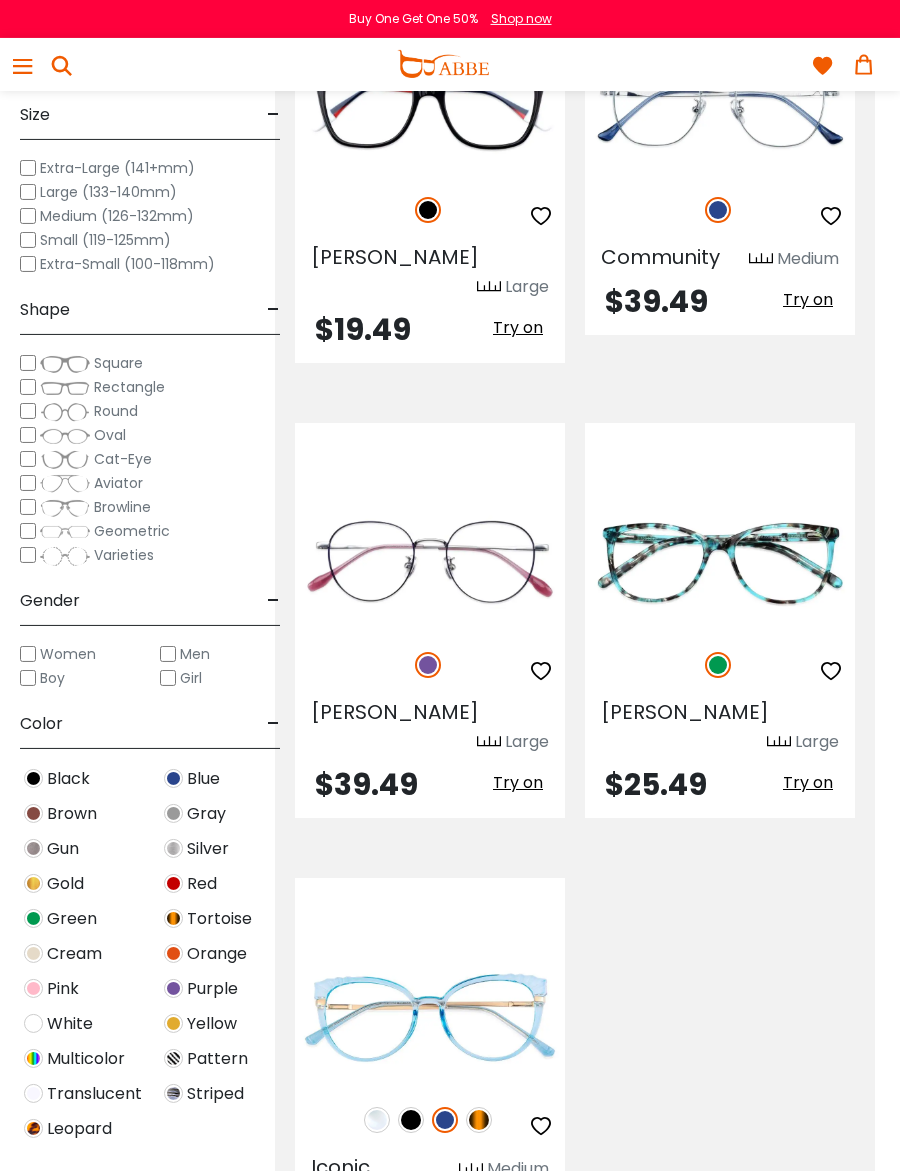 scroll, scrollTop: 13059, scrollLeft: 25, axis: both 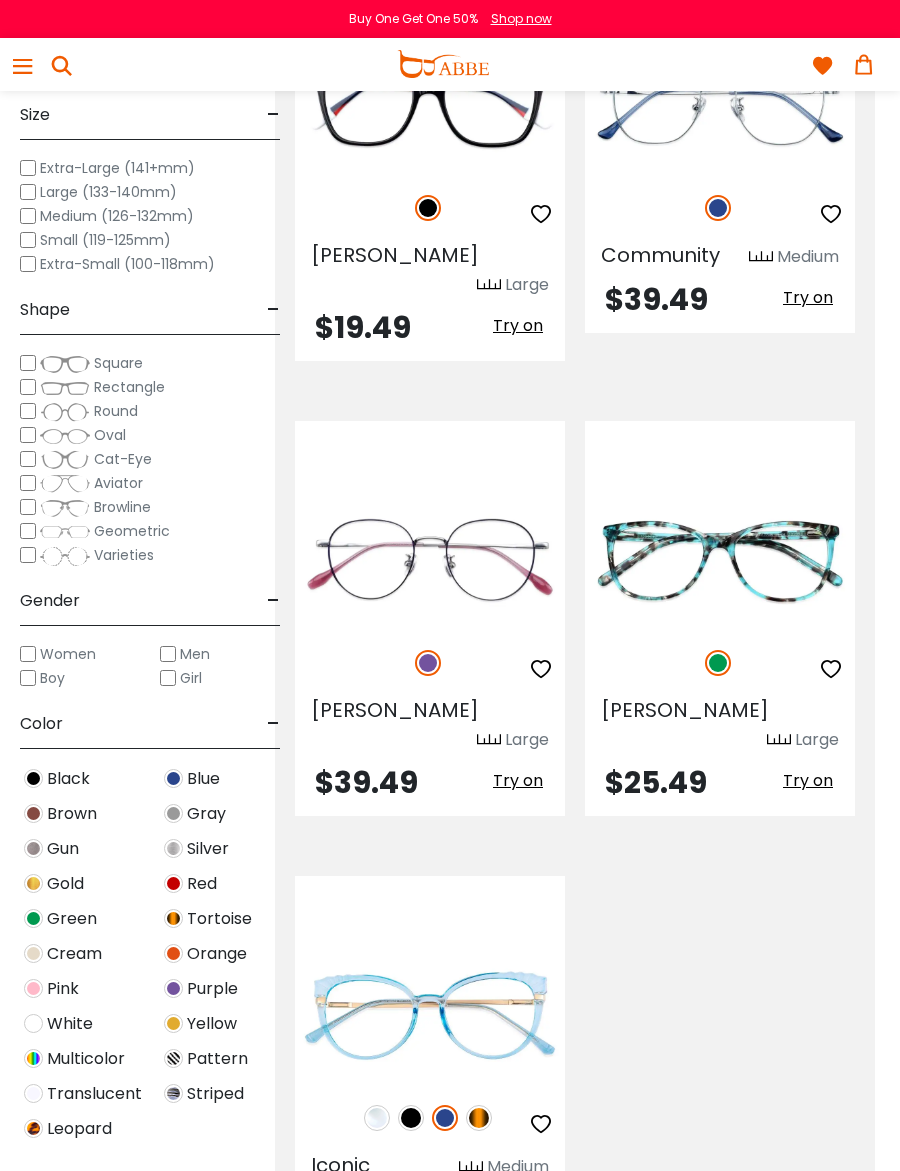 click at bounding box center [430, 1118] 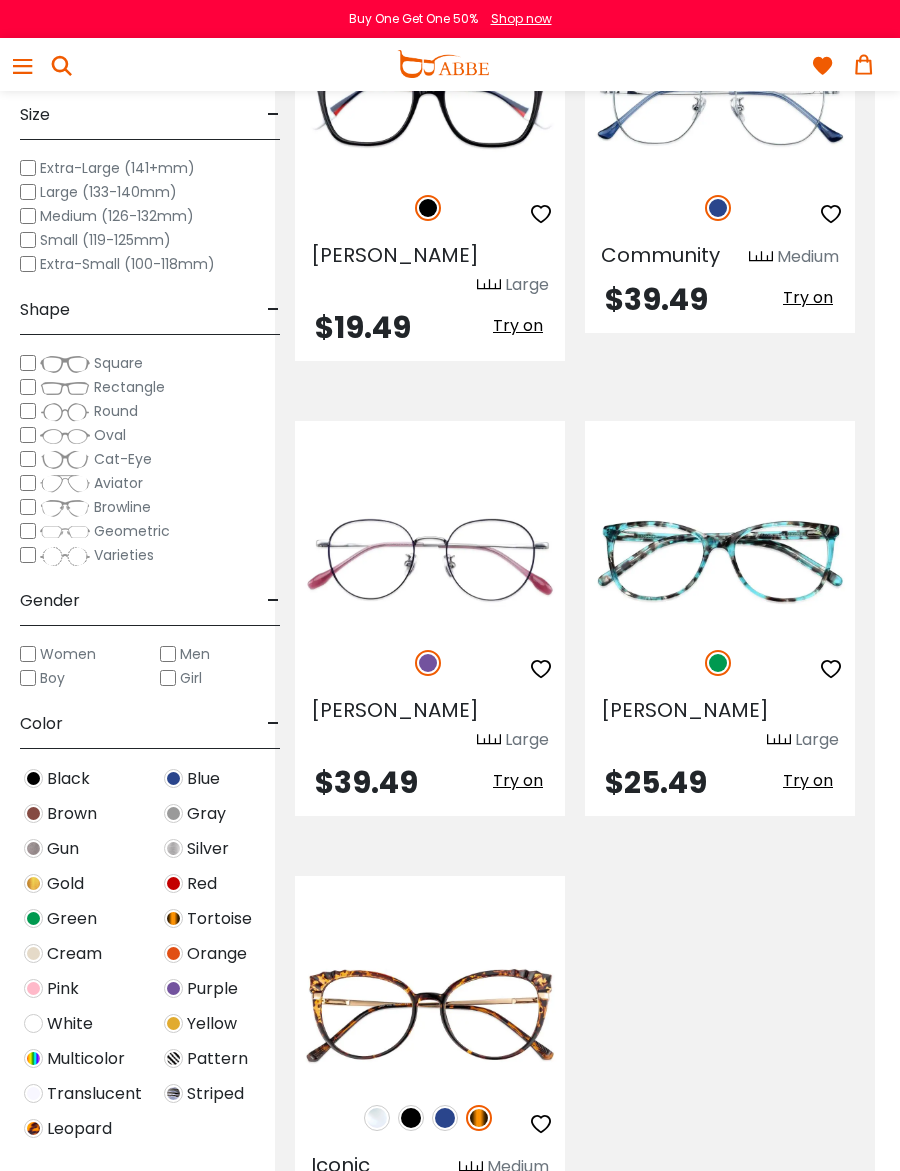 click at bounding box center (0, 0) 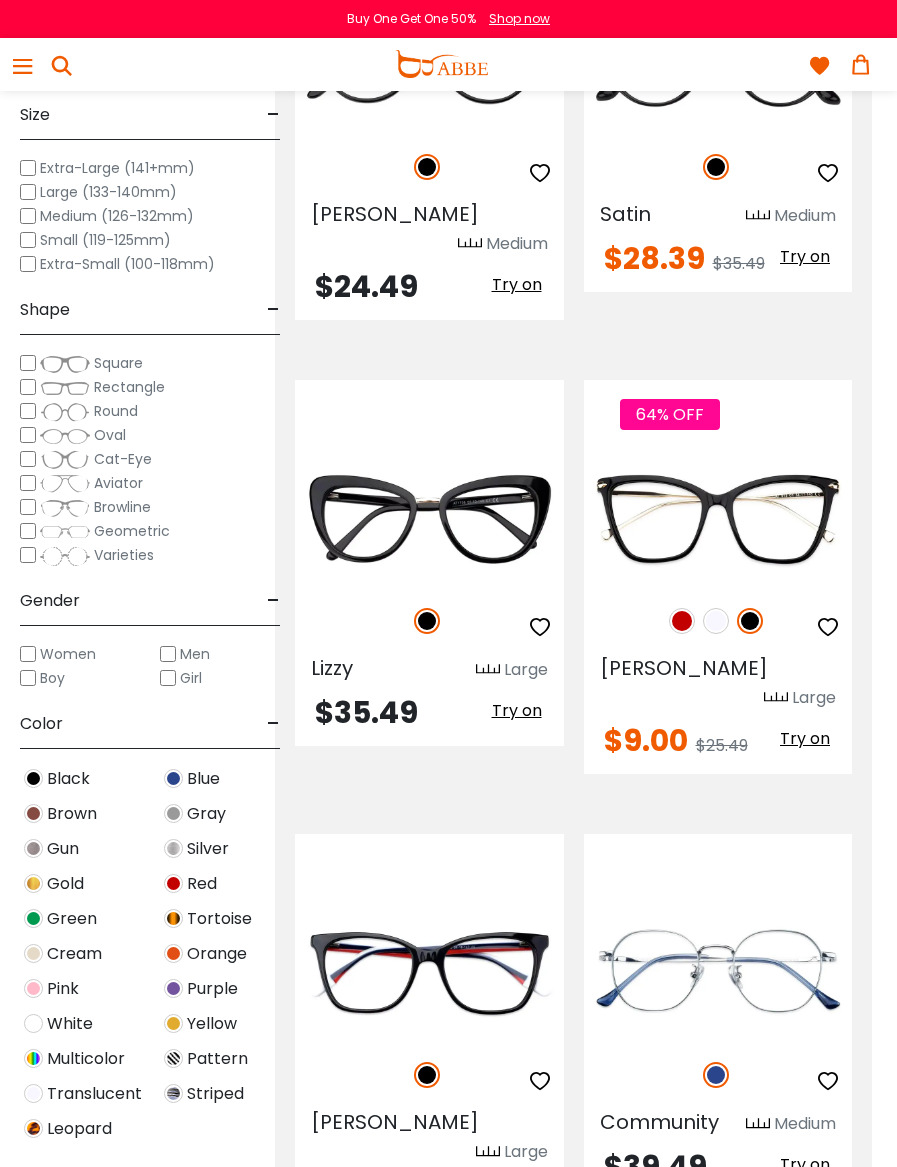 scroll, scrollTop: 12172, scrollLeft: 25, axis: both 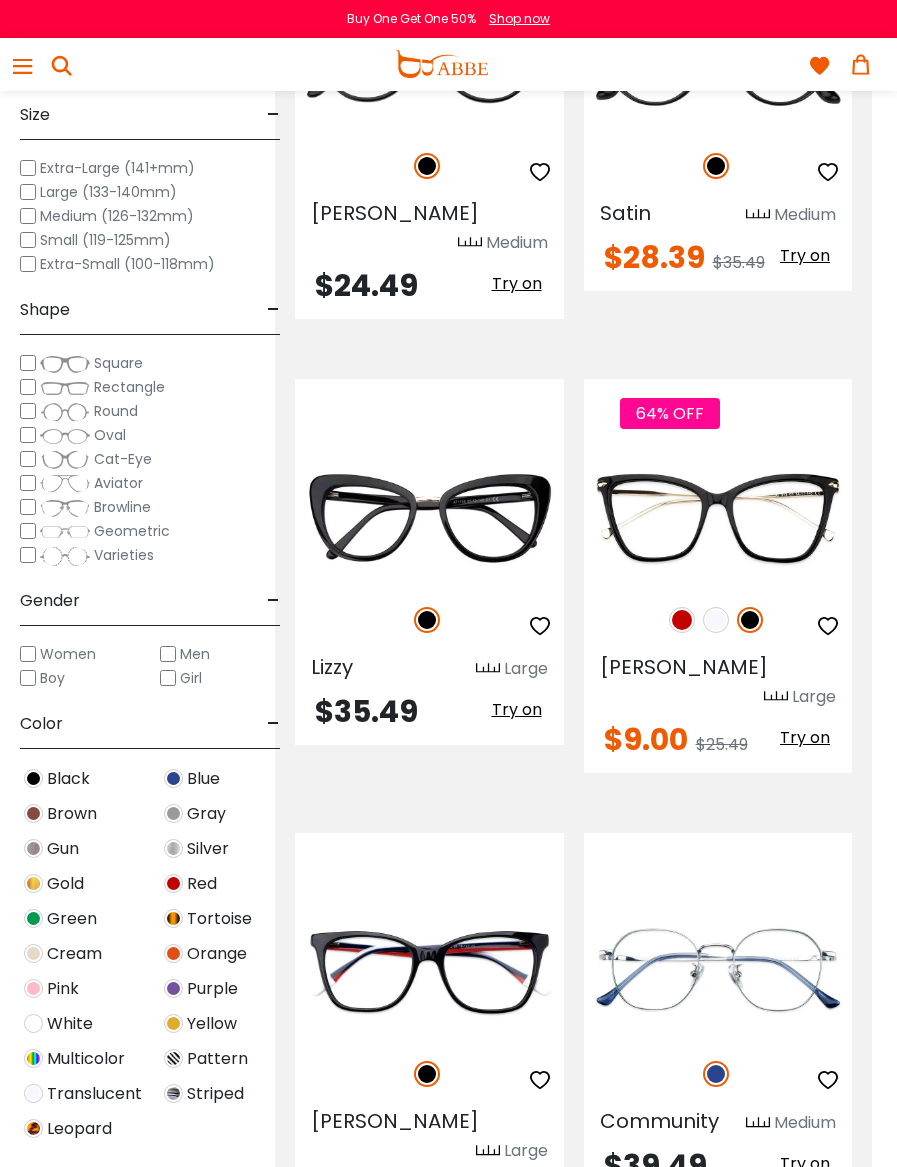 click at bounding box center (65, 460) 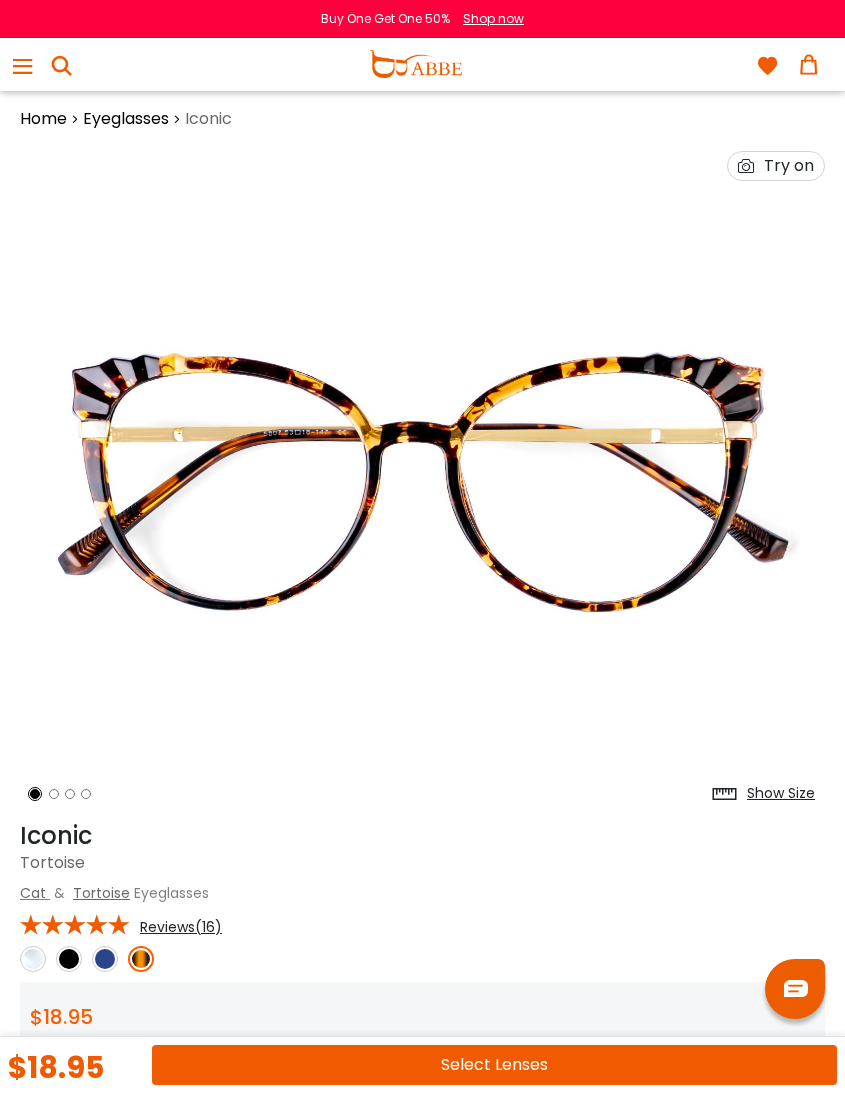 scroll, scrollTop: 4, scrollLeft: 0, axis: vertical 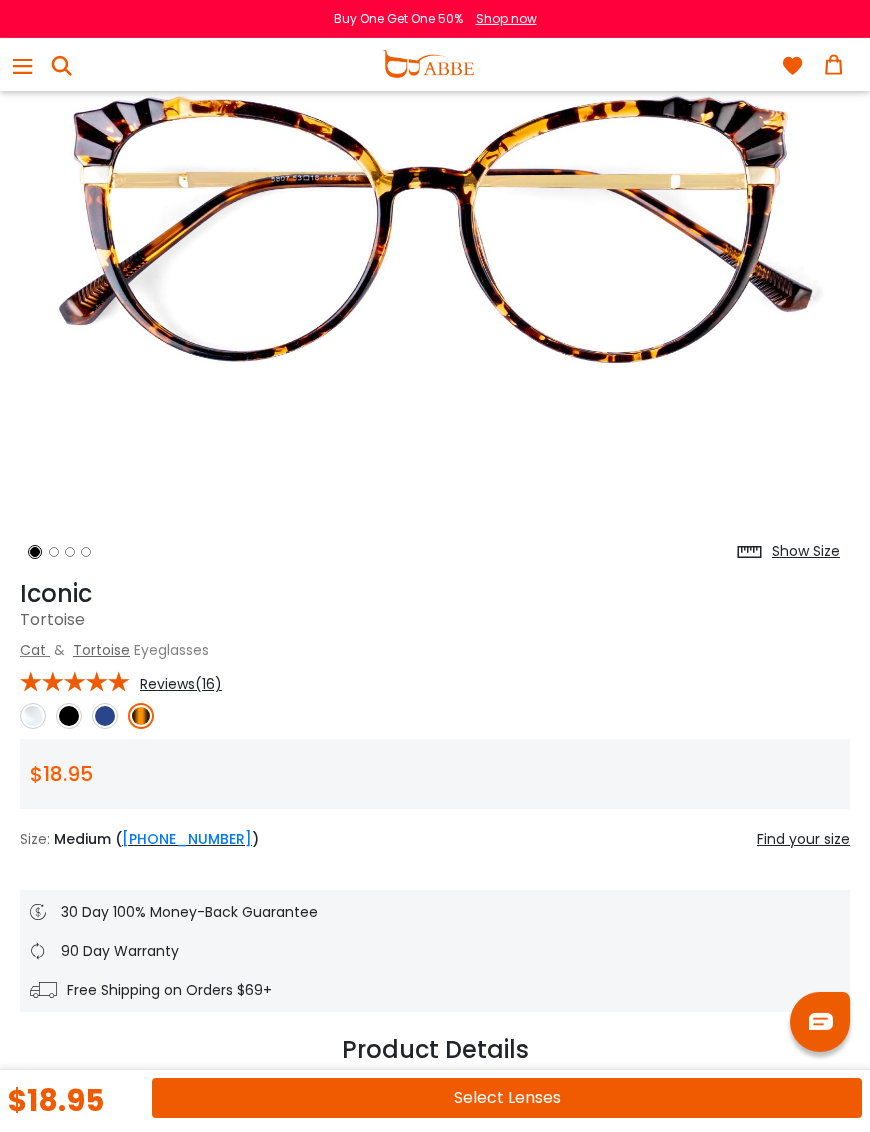 click on "Reviews(16)" at bounding box center (181, 684) 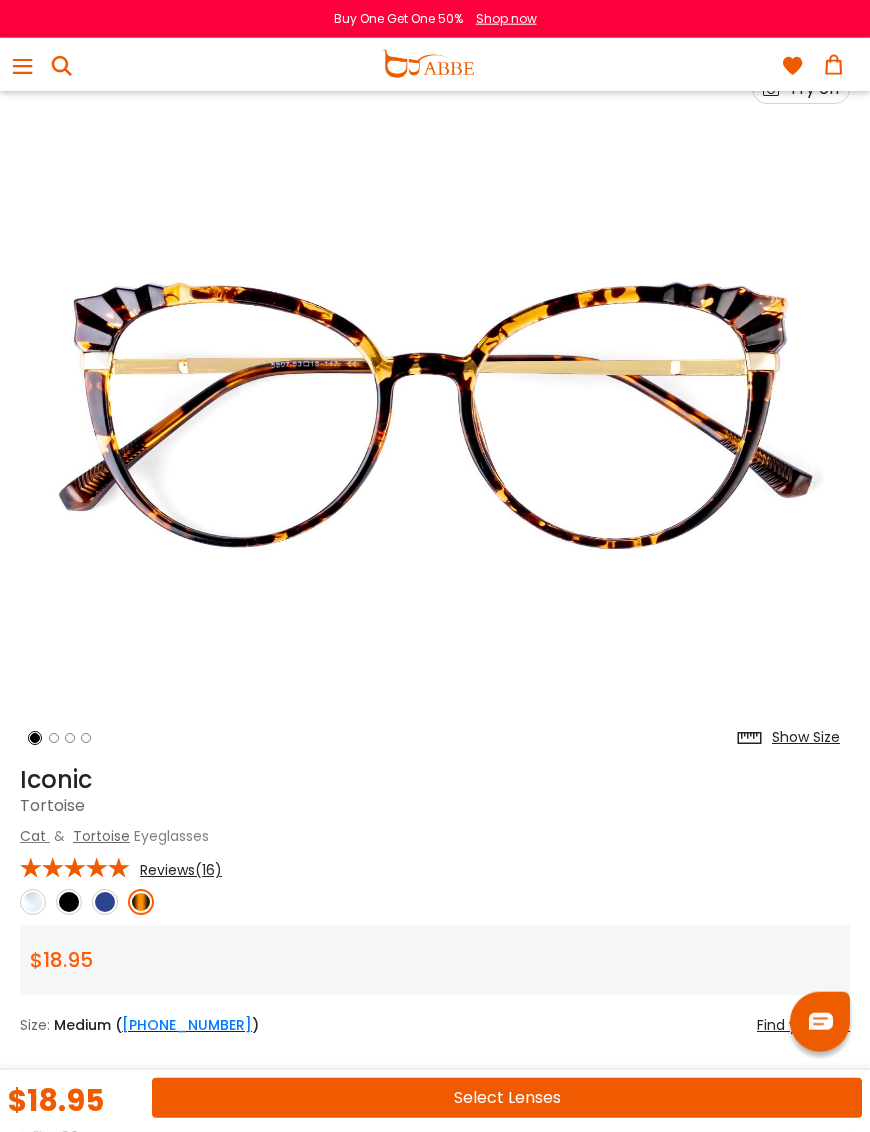 scroll, scrollTop: 0, scrollLeft: 0, axis: both 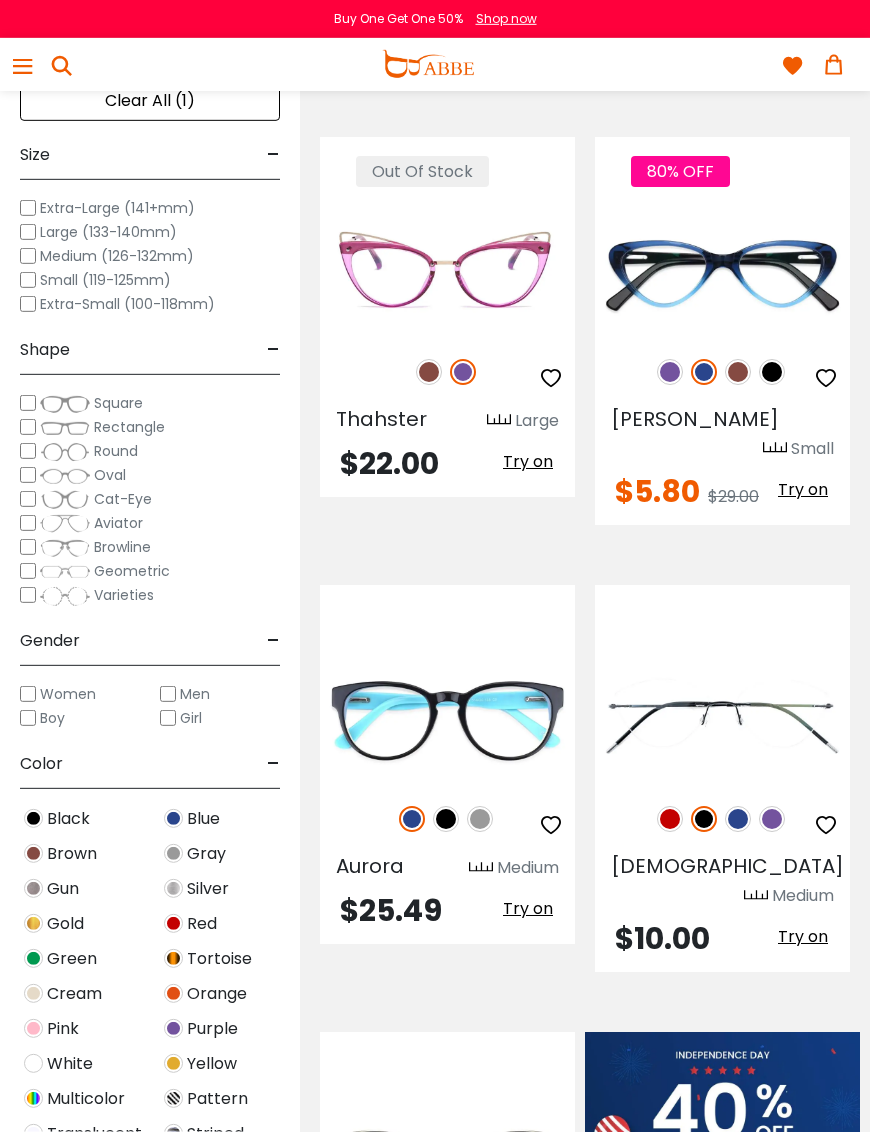 click at bounding box center [65, 548] 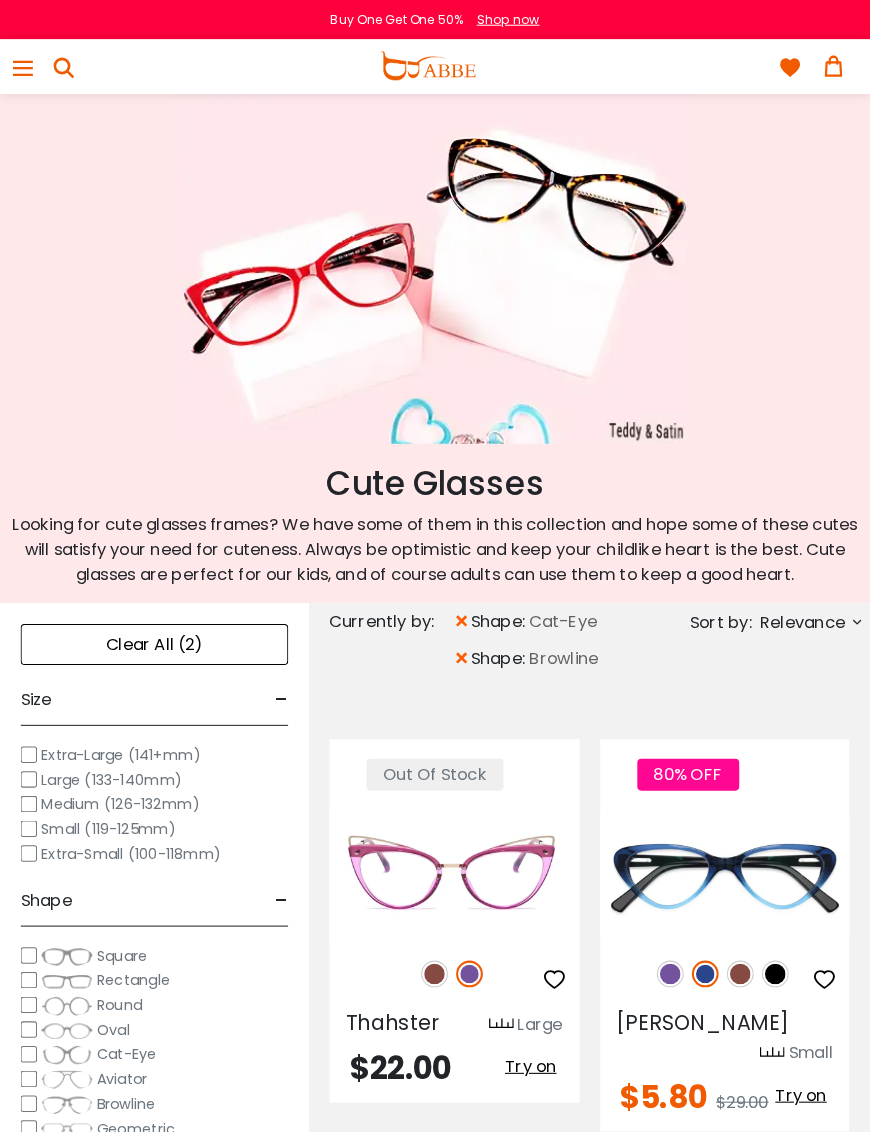 scroll, scrollTop: 7, scrollLeft: 0, axis: vertical 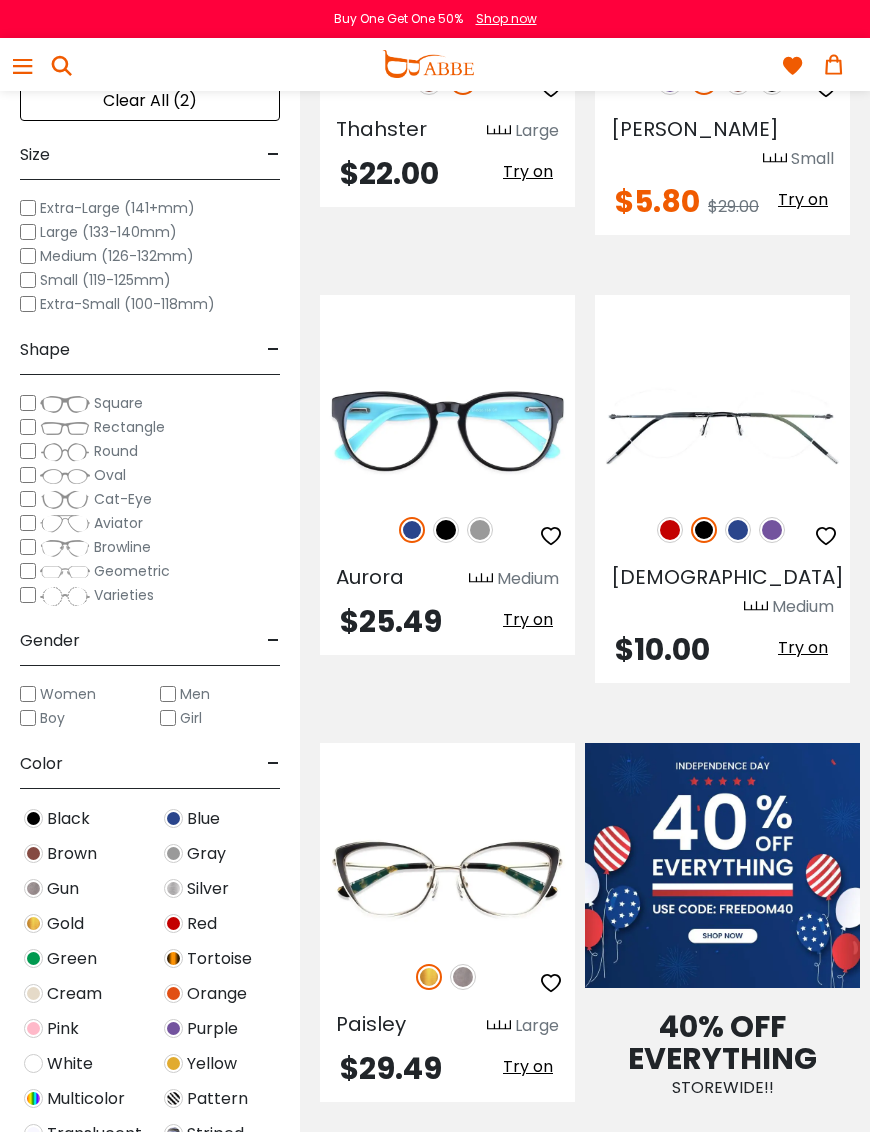 click on "Large (133-140mm)" at bounding box center [108, 232] 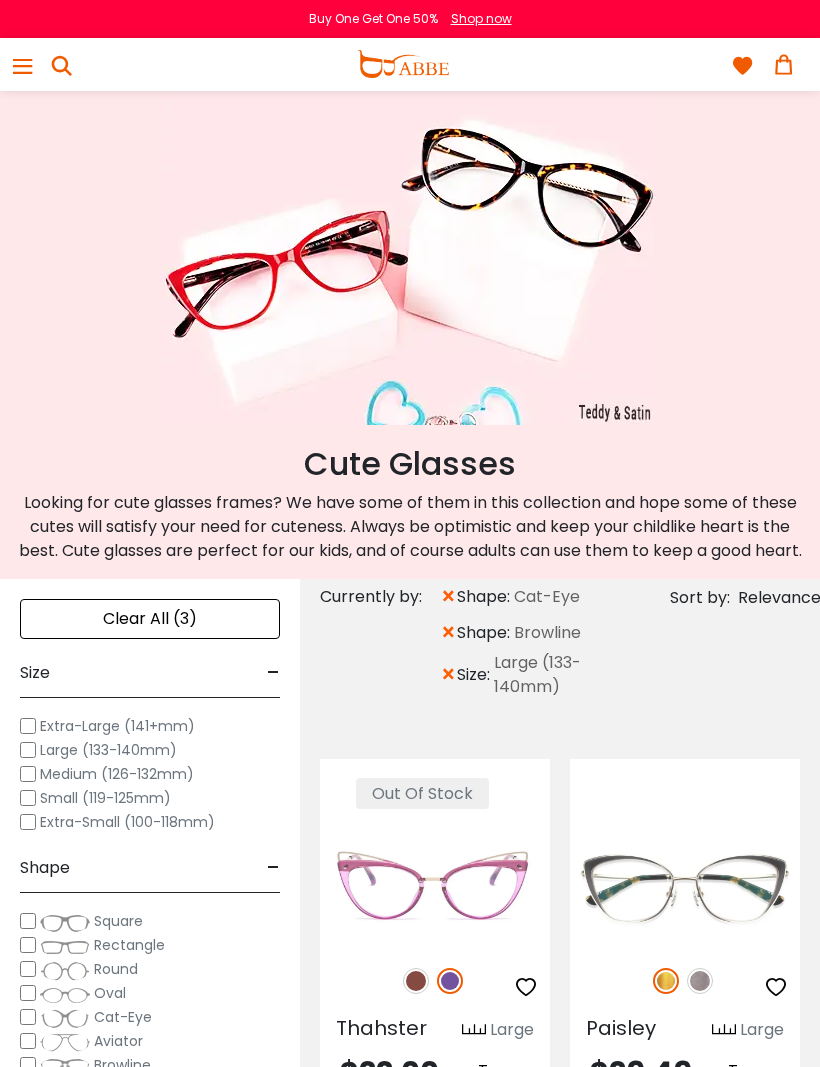 scroll, scrollTop: 0, scrollLeft: 0, axis: both 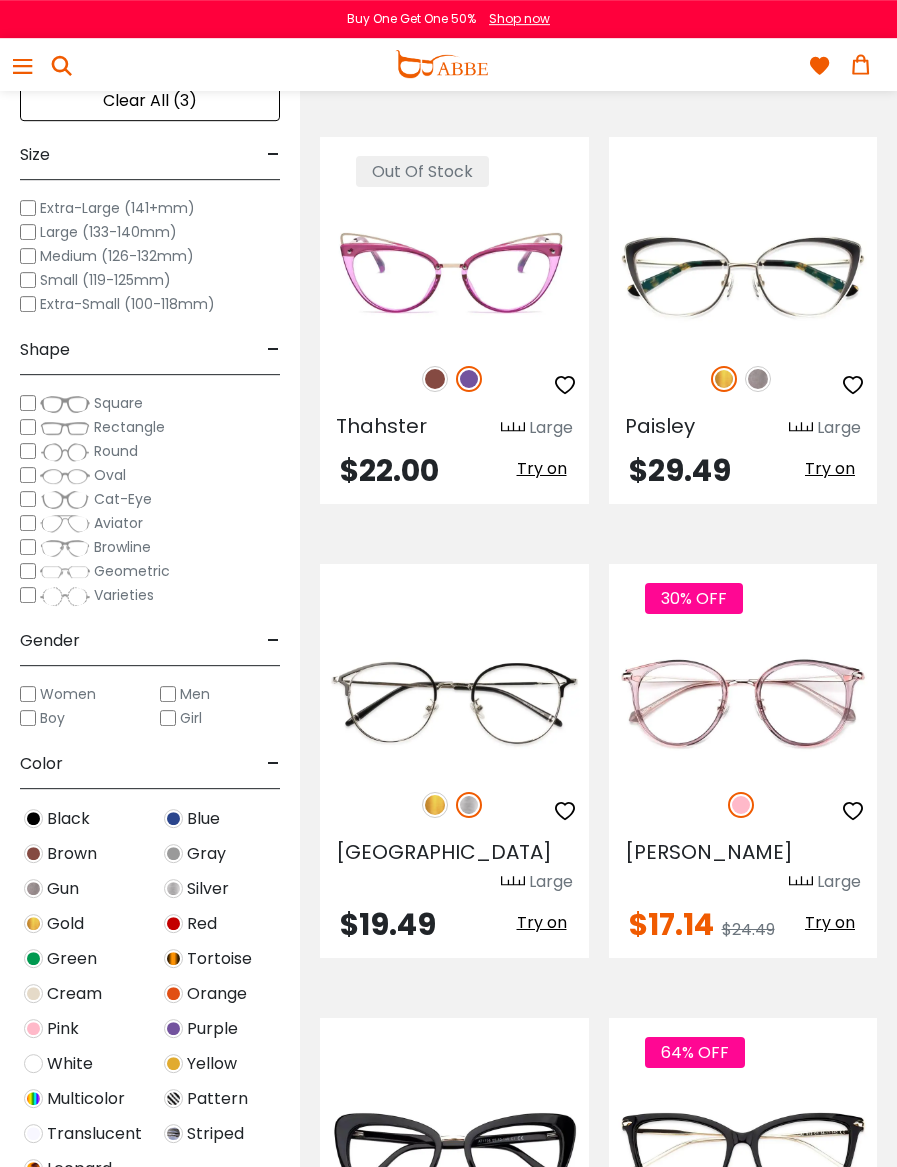 click at bounding box center (65, 500) 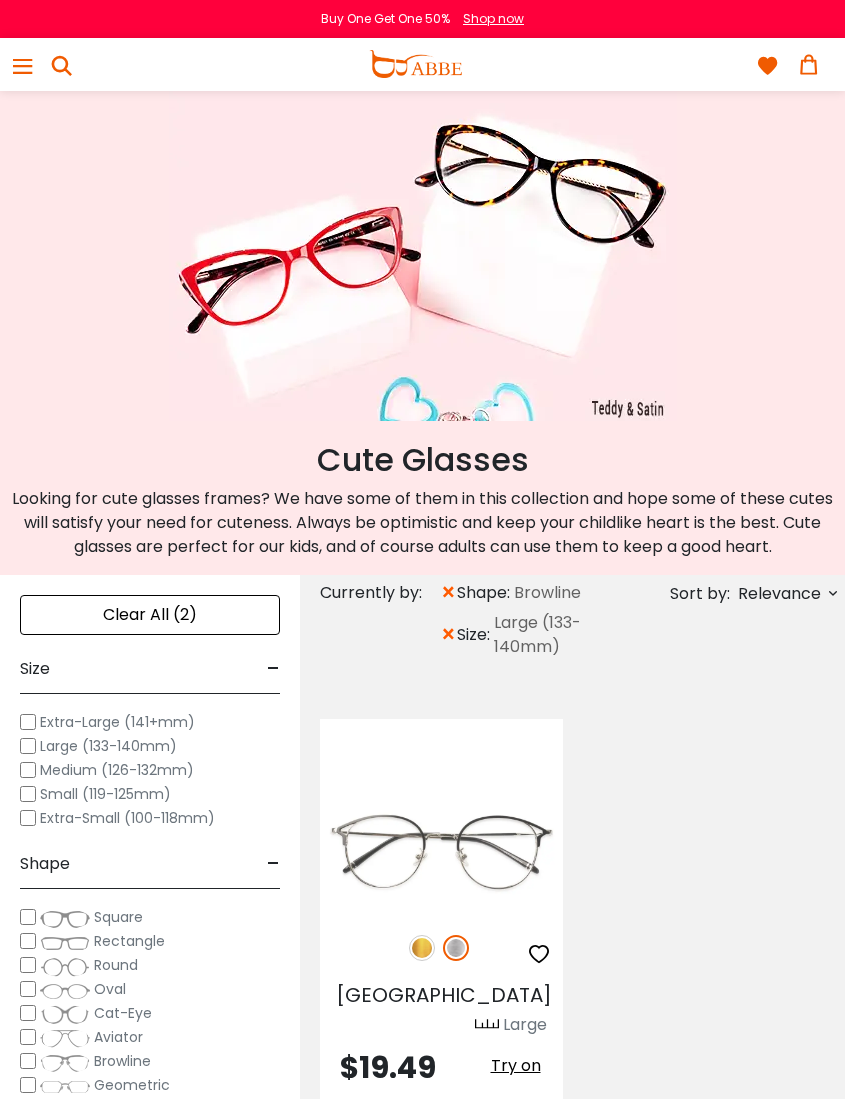 scroll, scrollTop: 0, scrollLeft: 0, axis: both 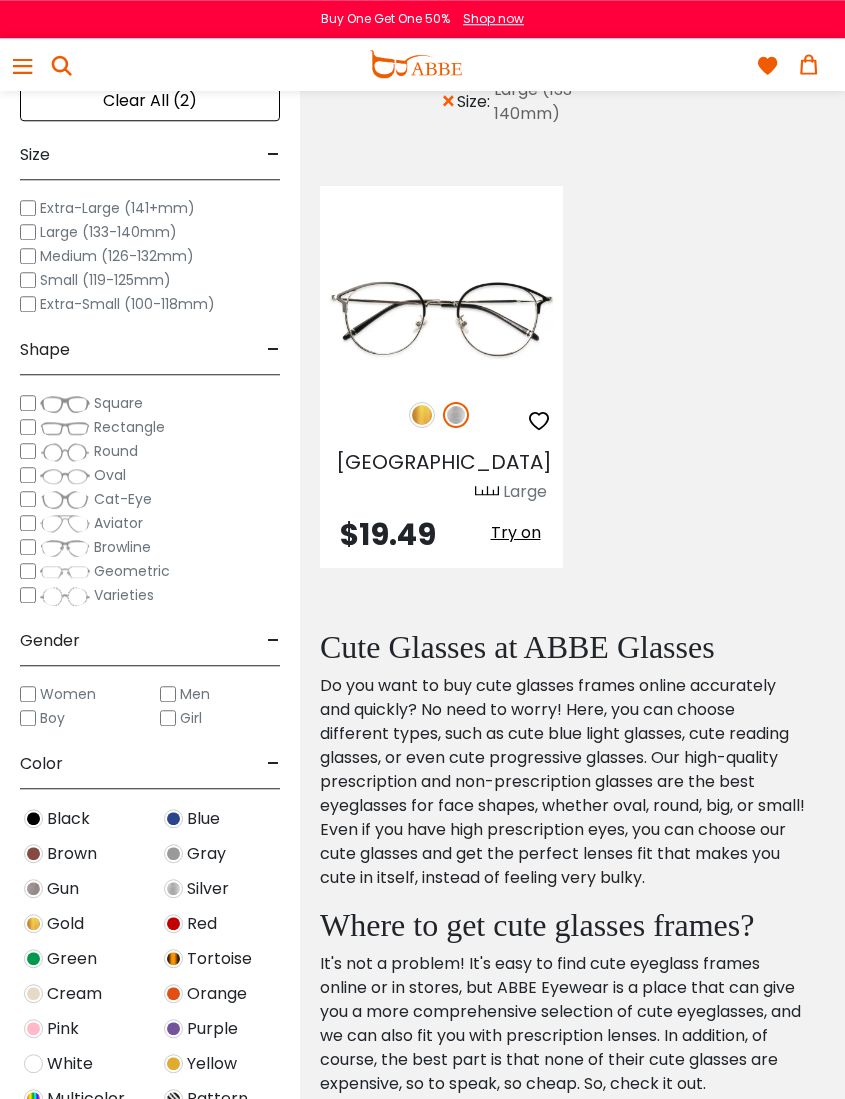 click at bounding box center (65, 548) 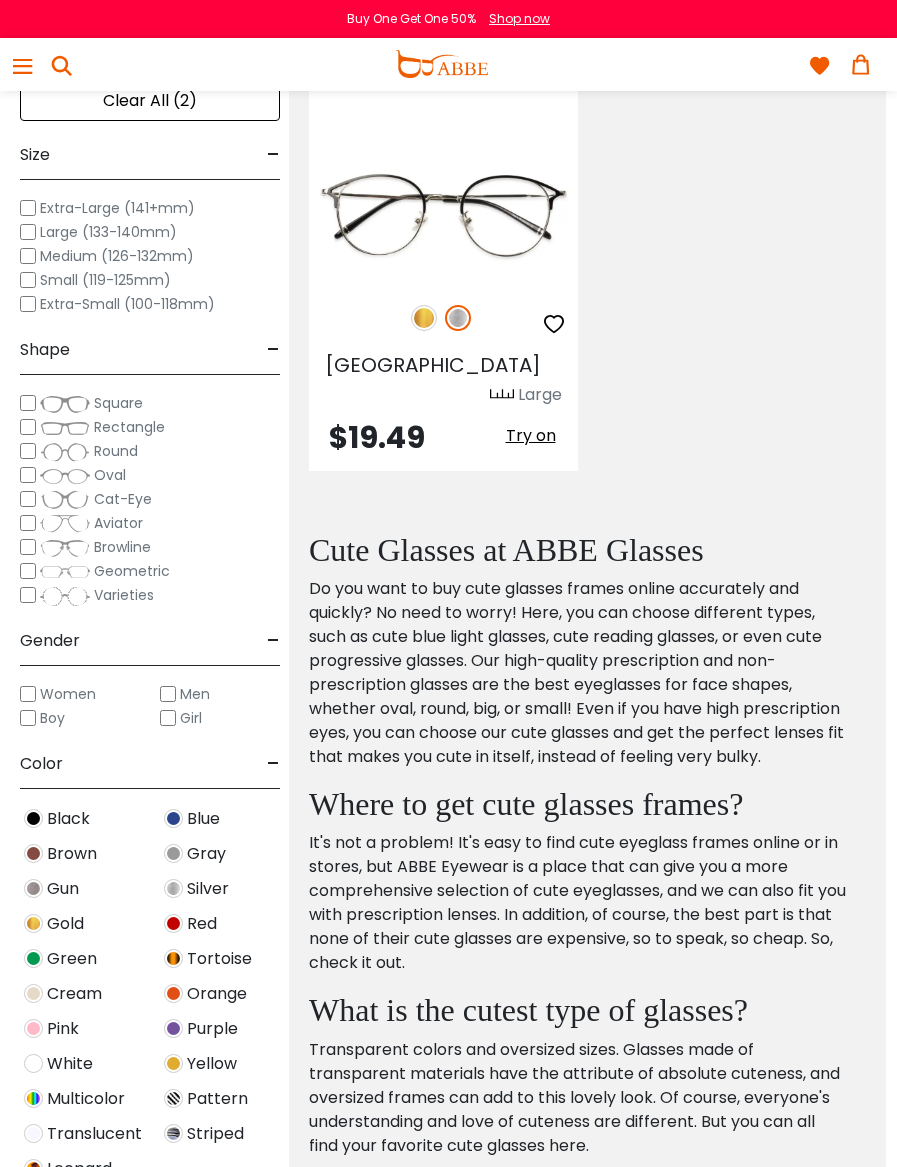 scroll, scrollTop: 1061, scrollLeft: 0, axis: vertical 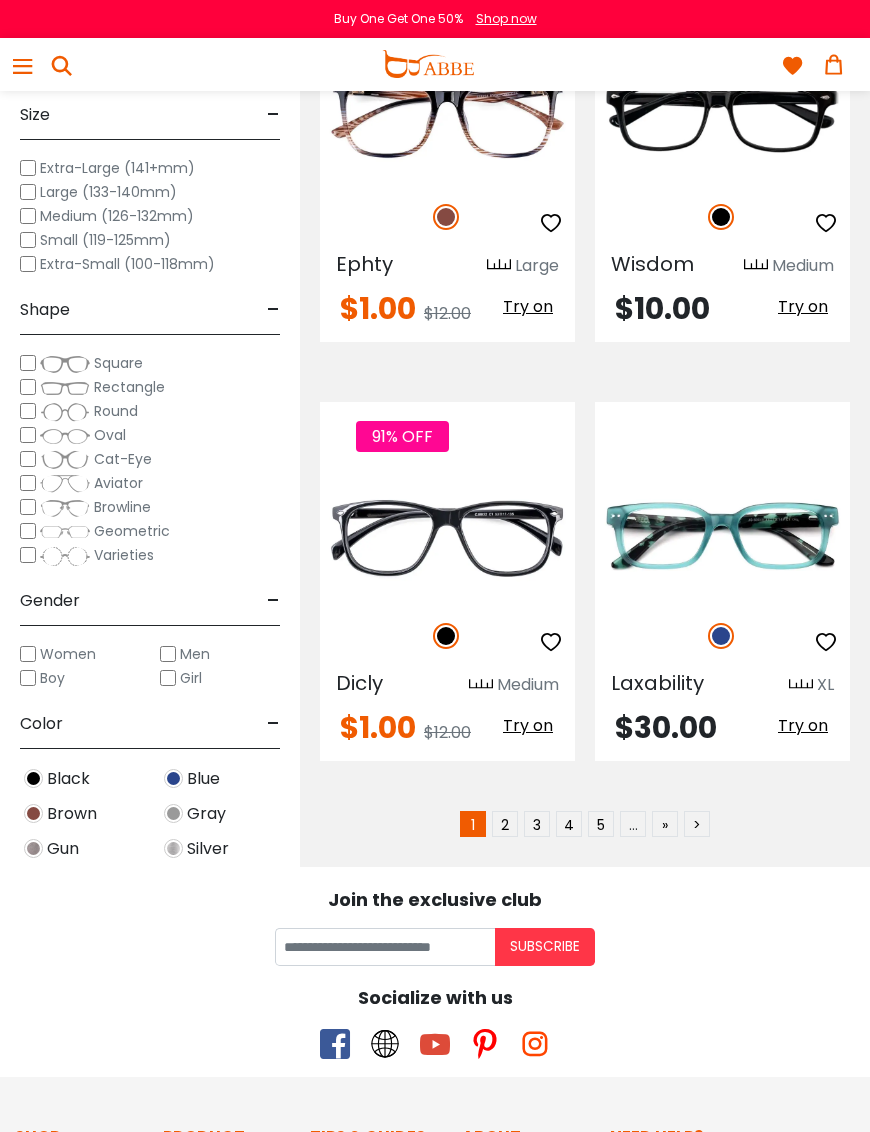 click on "3" at bounding box center (537, 824) 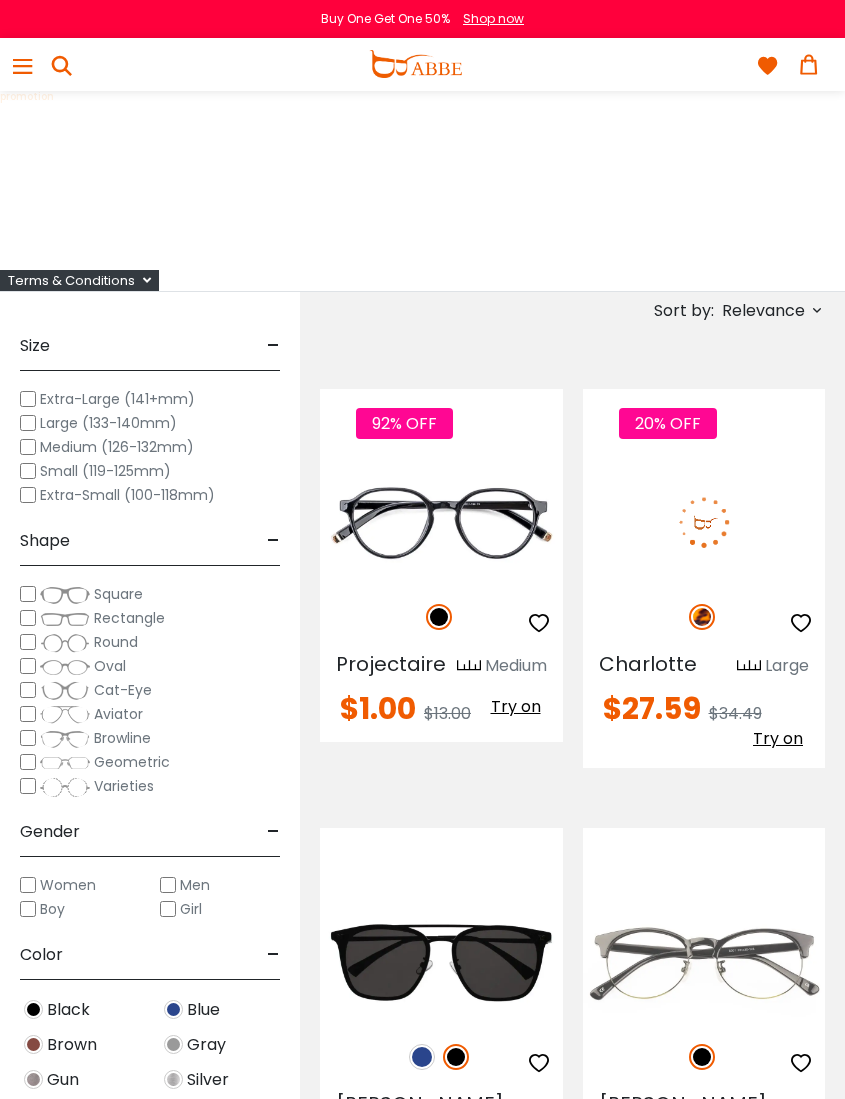 scroll, scrollTop: 4, scrollLeft: 0, axis: vertical 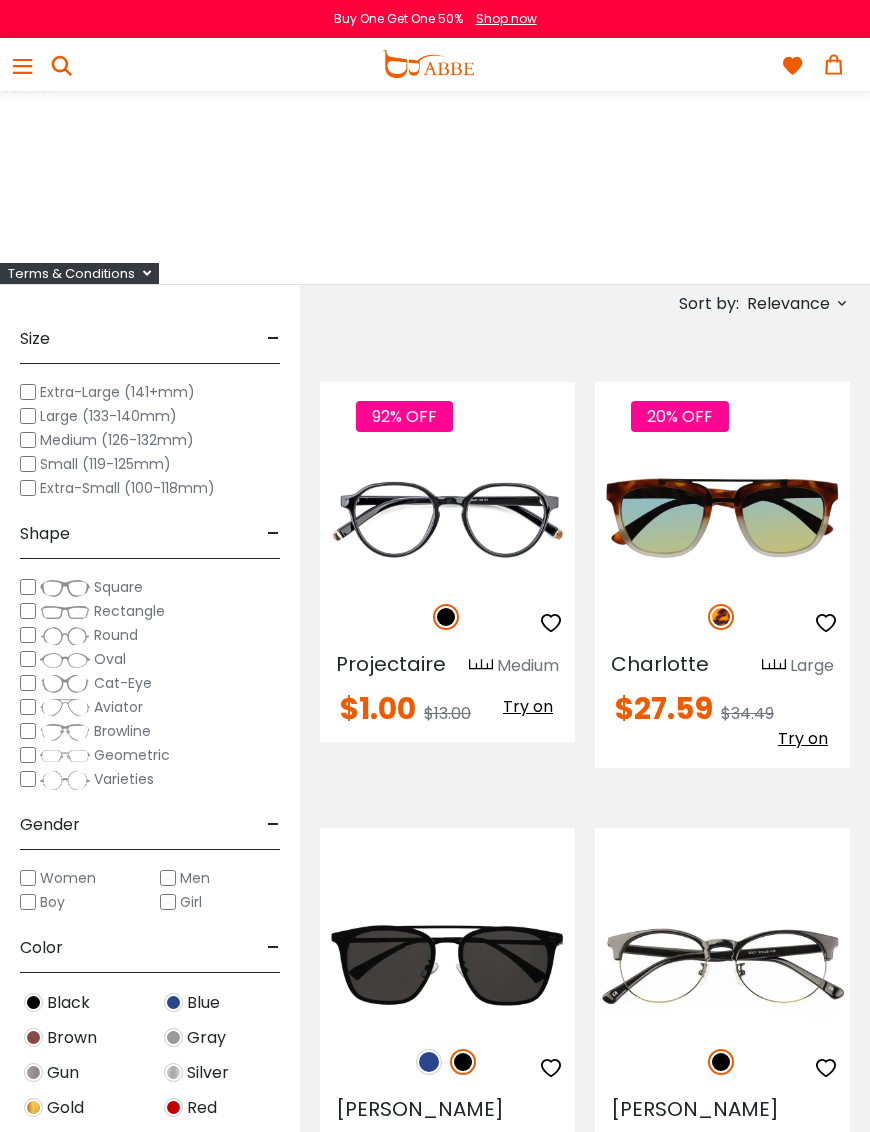 click at bounding box center [0, 0] 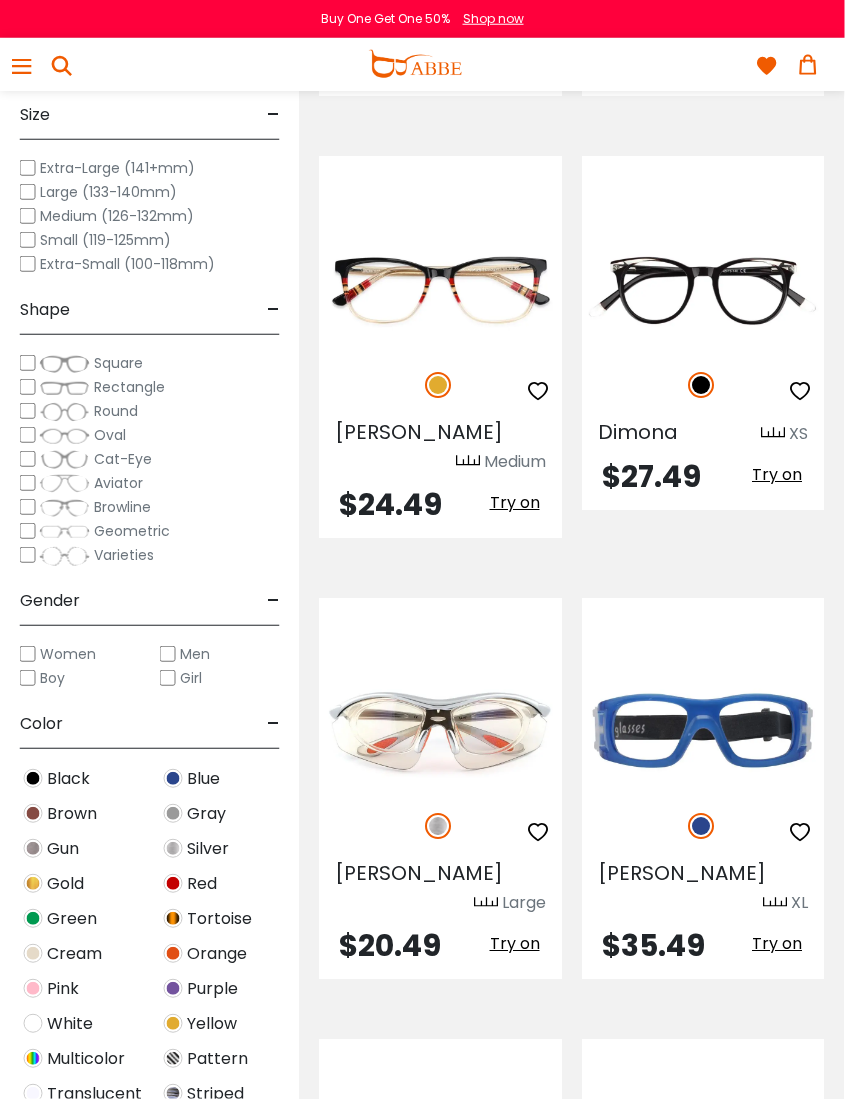 scroll, scrollTop: 5861, scrollLeft: 0, axis: vertical 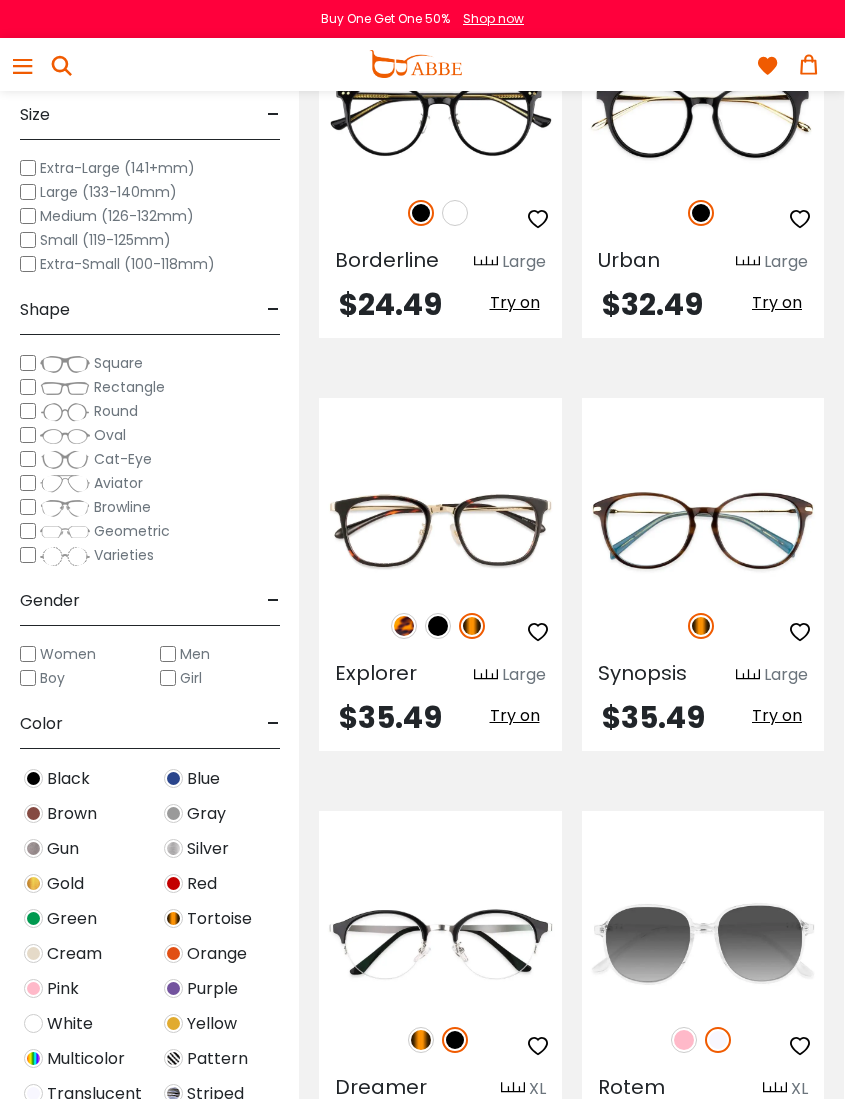 click at bounding box center (421, 1040) 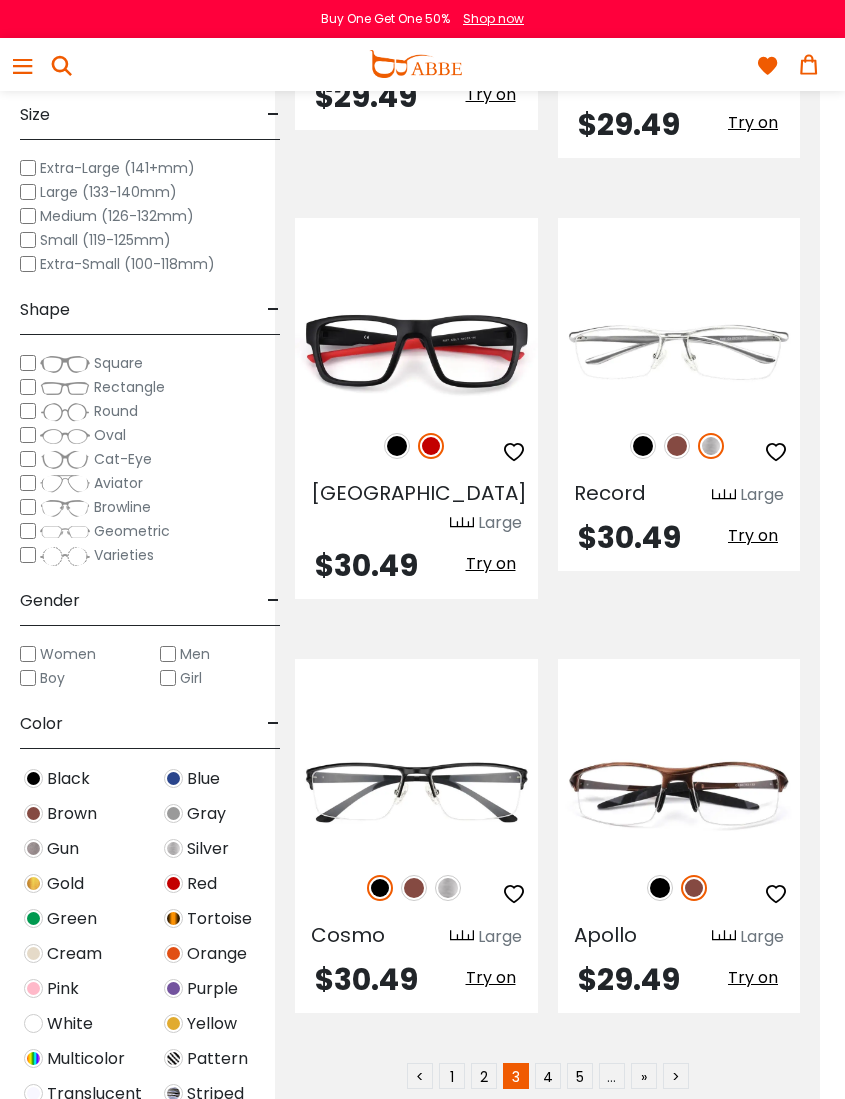 click on "2" at bounding box center [484, 1076] 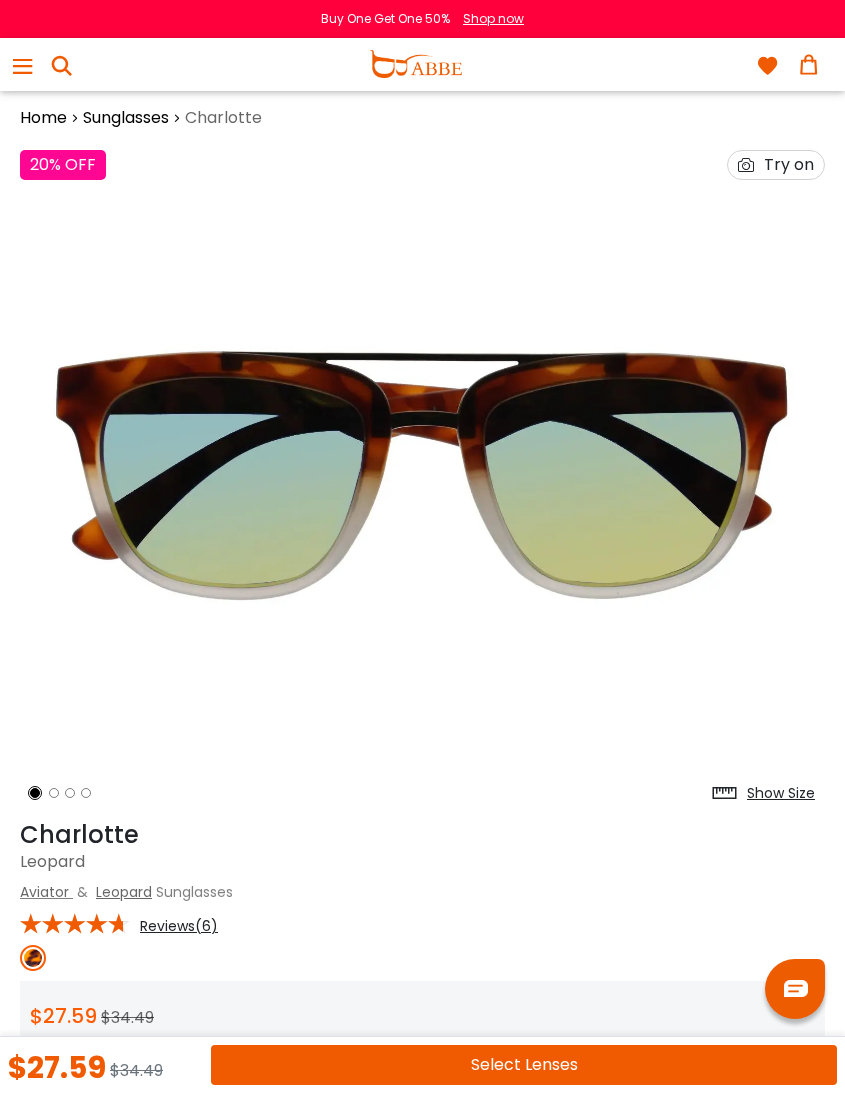 scroll, scrollTop: 0, scrollLeft: 0, axis: both 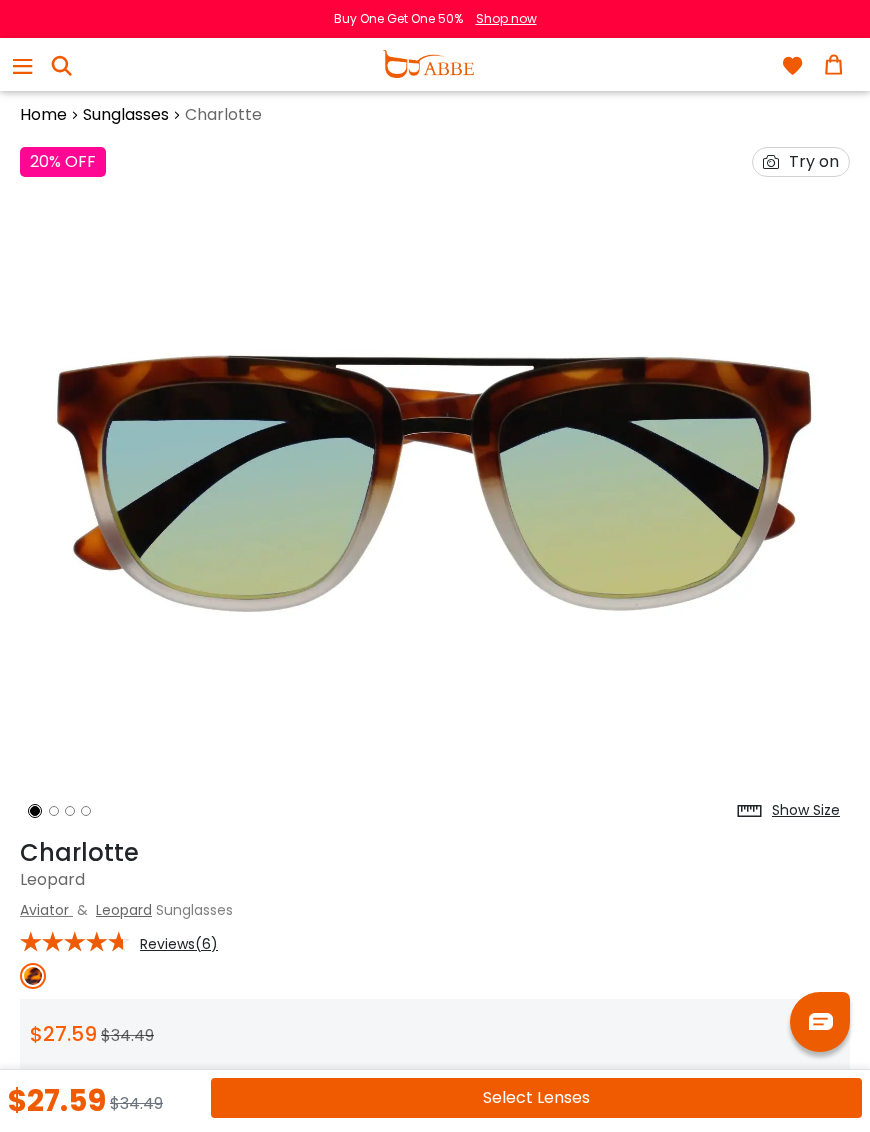 click on "Reviews(6)" at bounding box center (179, 944) 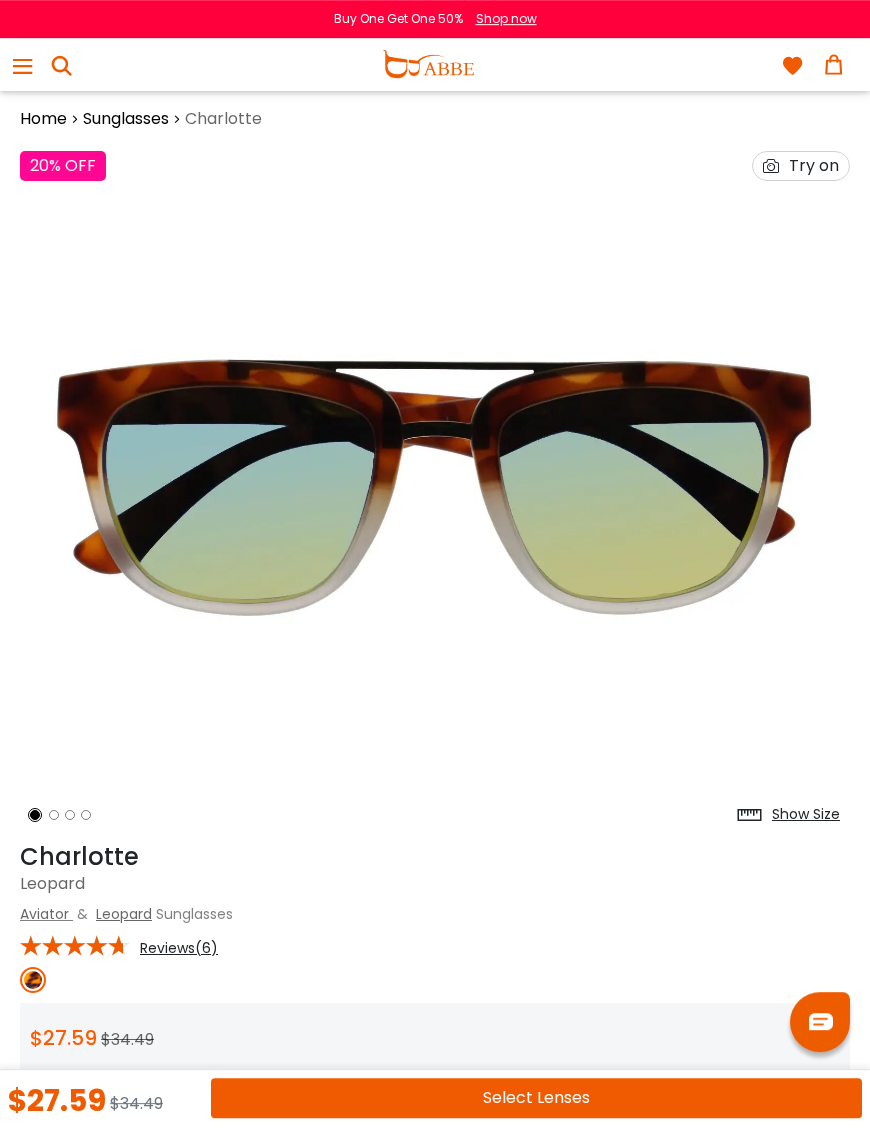 scroll, scrollTop: 0, scrollLeft: 0, axis: both 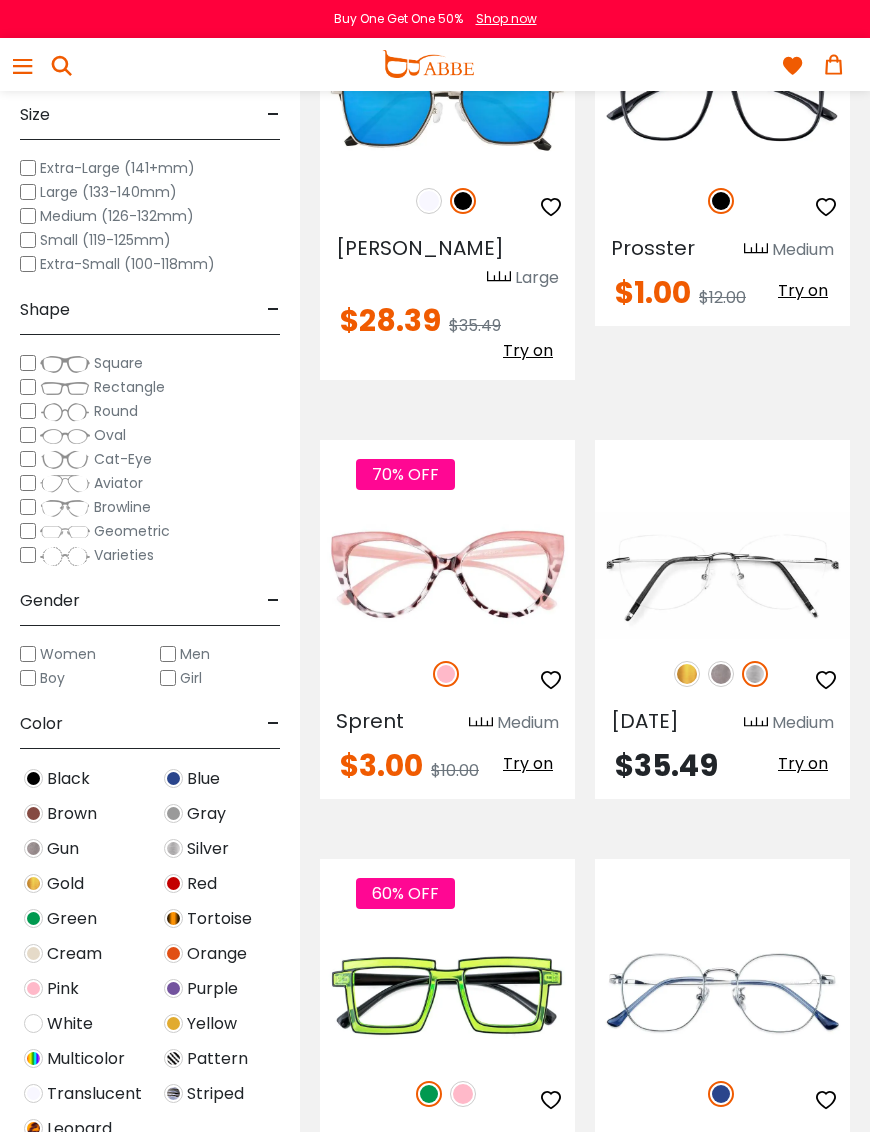 click at bounding box center (0, 0) 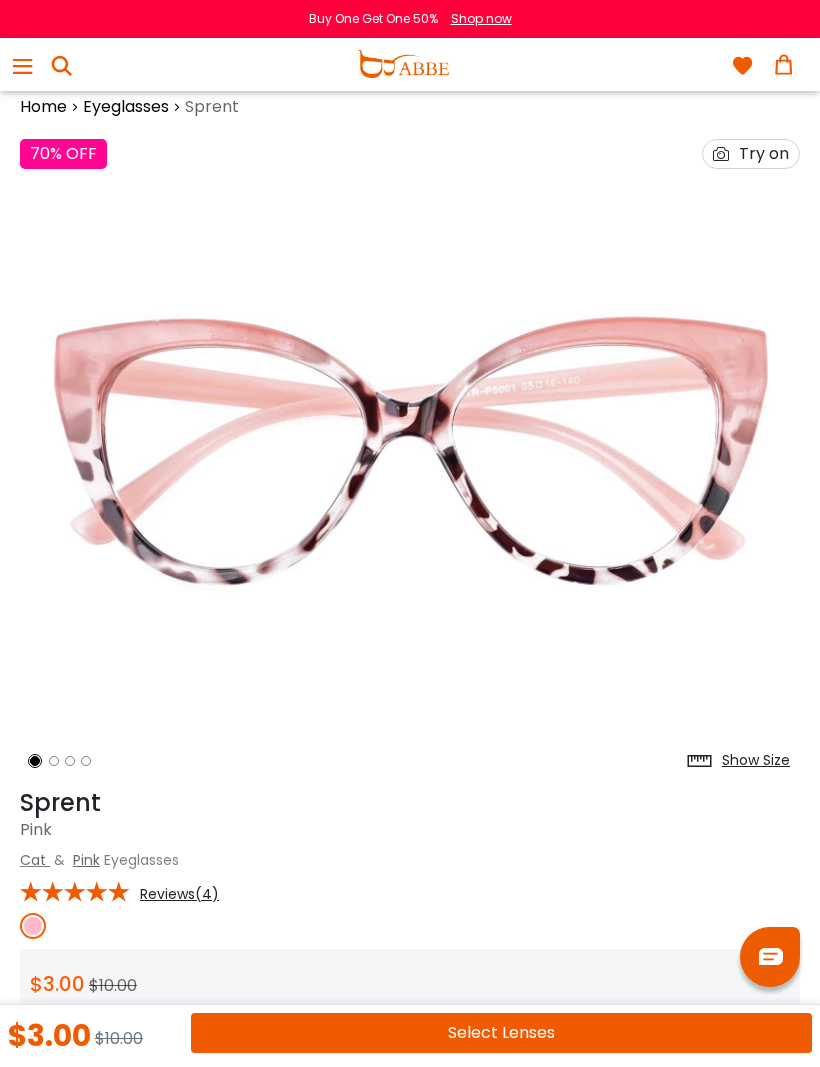 scroll, scrollTop: 0, scrollLeft: 0, axis: both 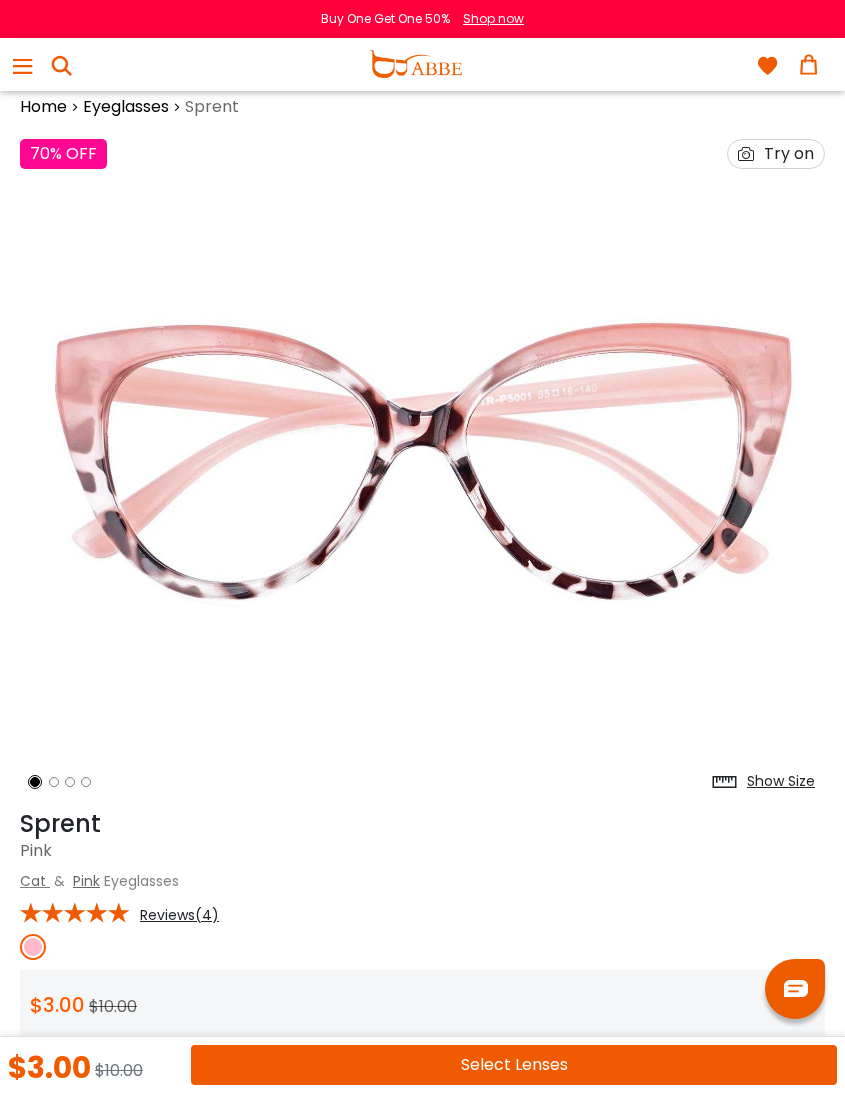 click on "Reviews(4)" at bounding box center [179, 915] 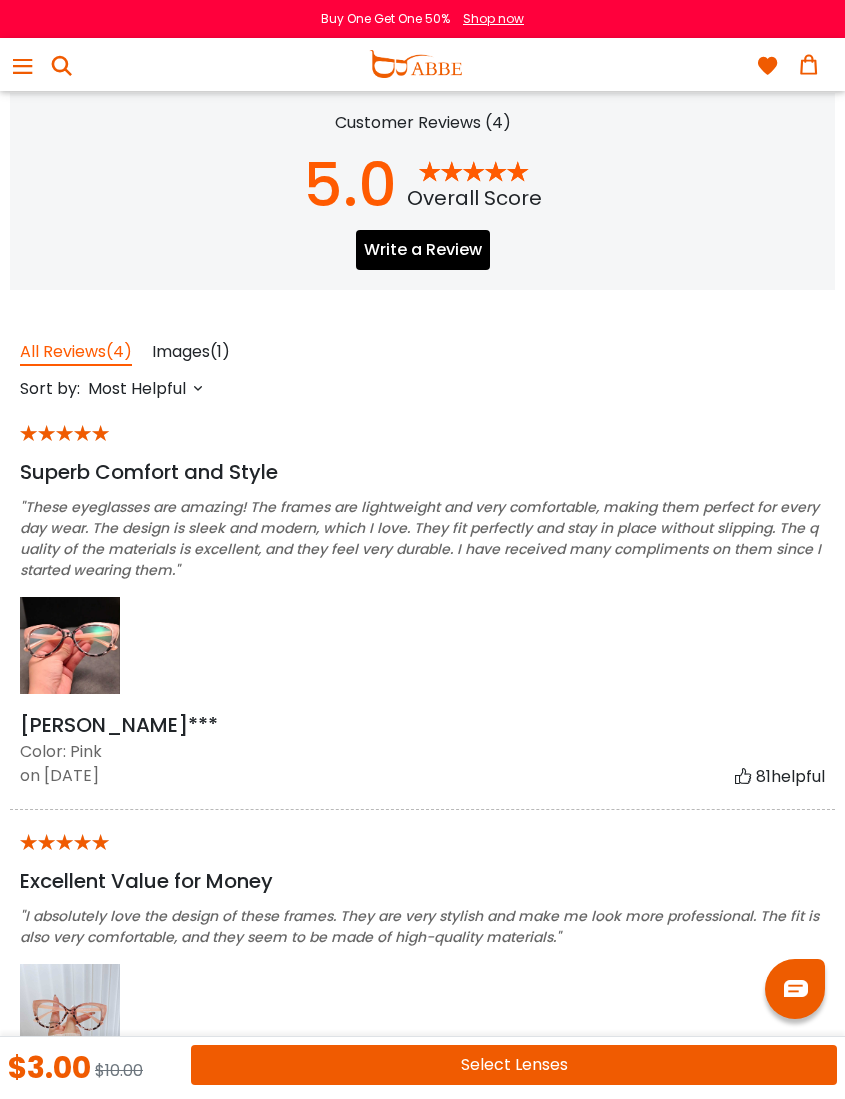 click at bounding box center [70, 645] 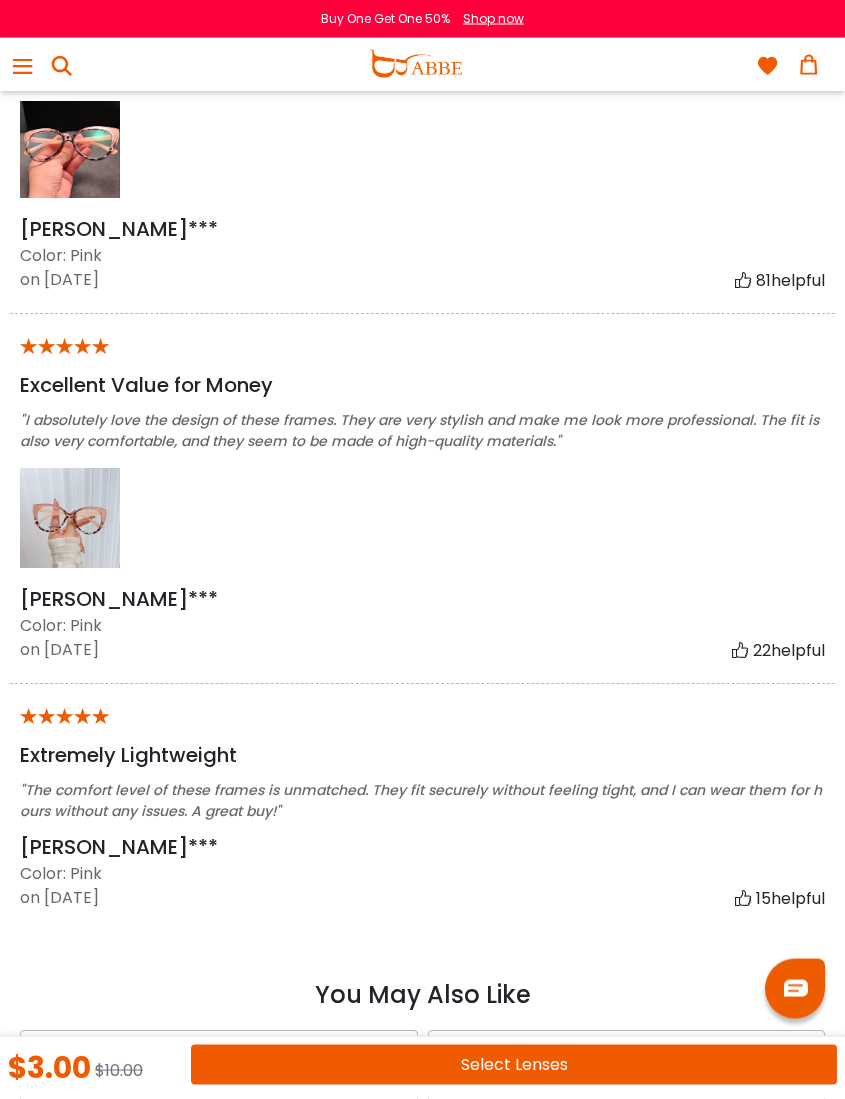 scroll, scrollTop: 3158, scrollLeft: 0, axis: vertical 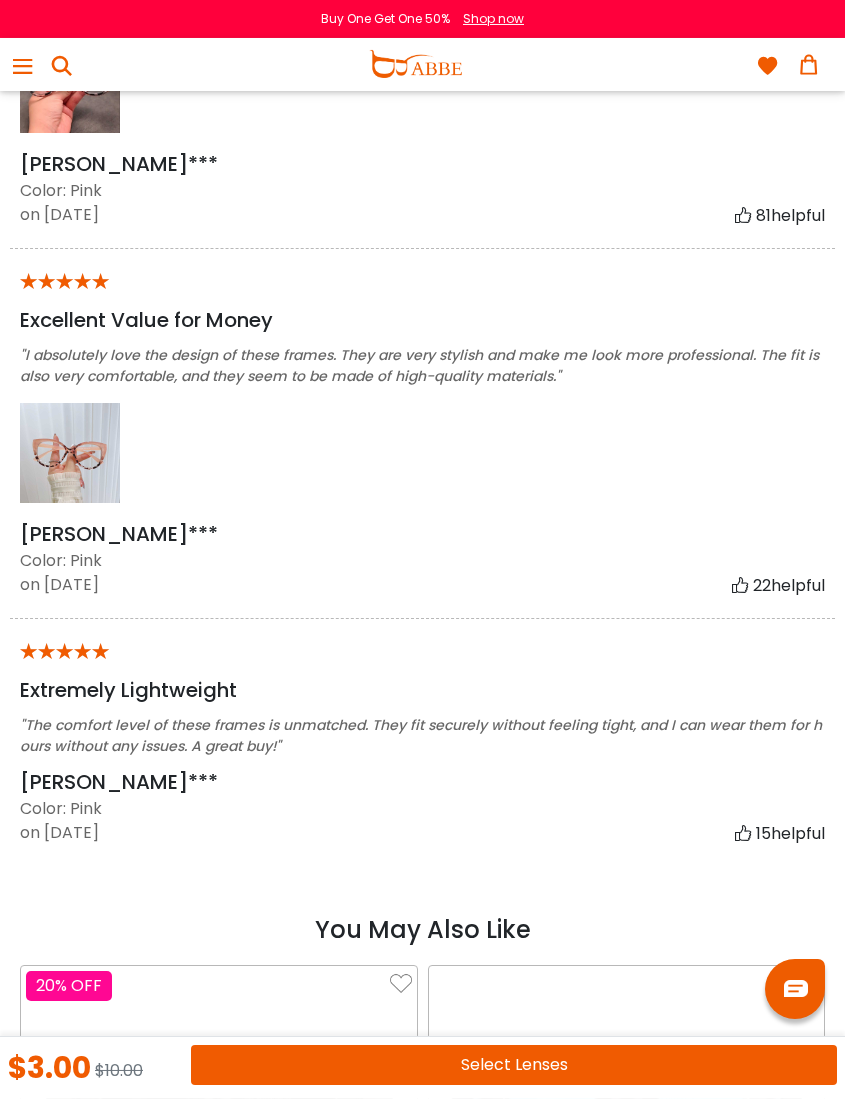 click at bounding box center [70, 84] 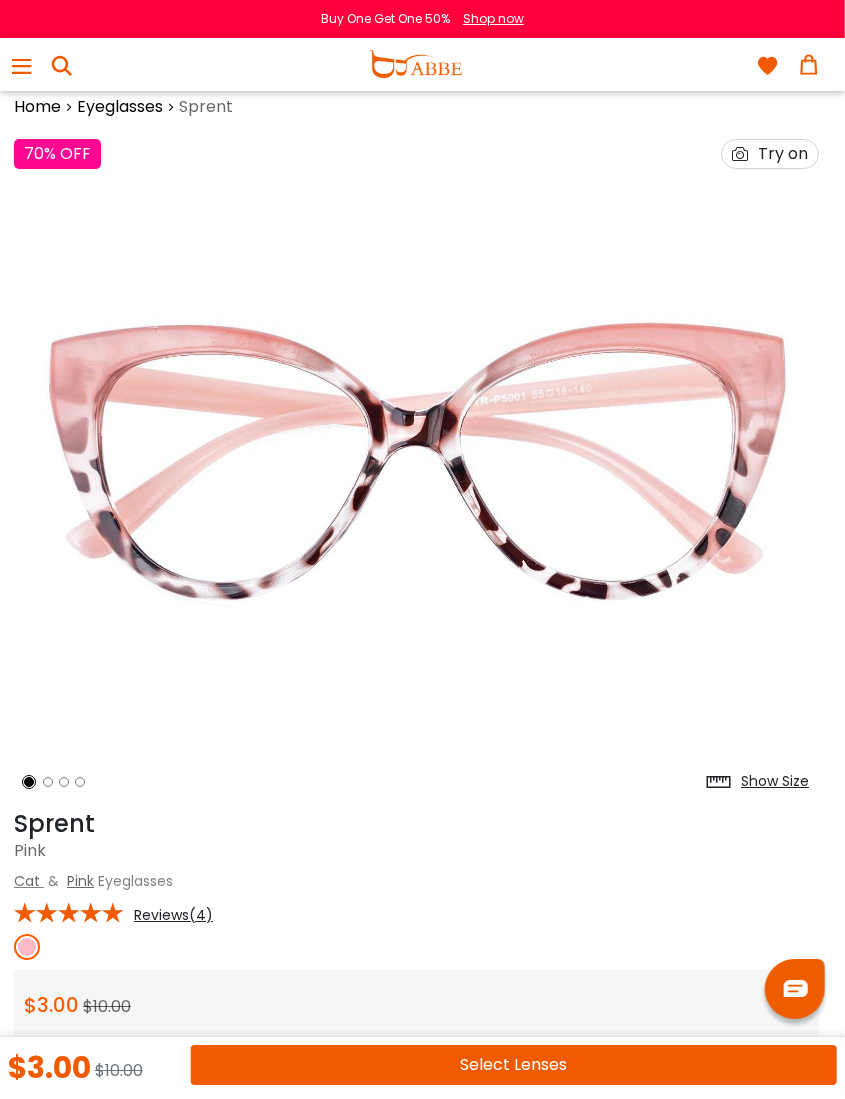 scroll, scrollTop: 0, scrollLeft: 7, axis: horizontal 